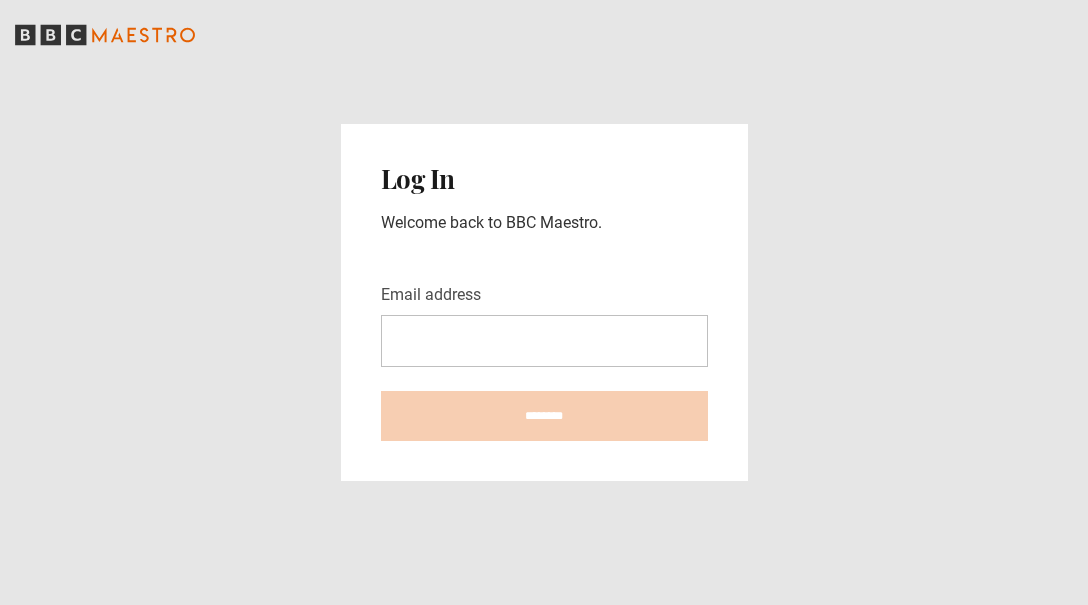 scroll, scrollTop: 0, scrollLeft: 0, axis: both 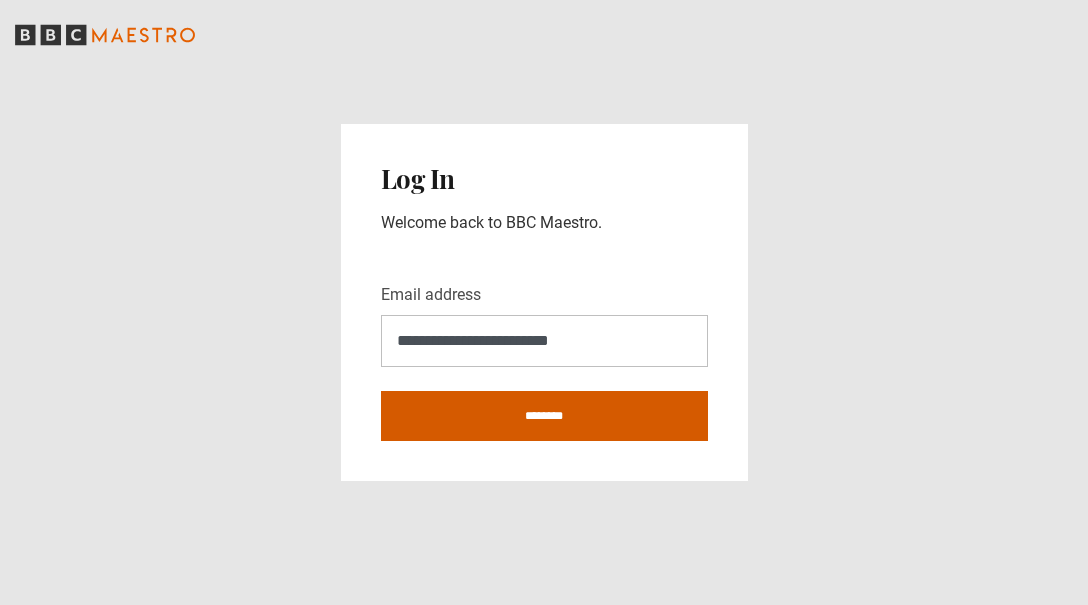 type on "**********" 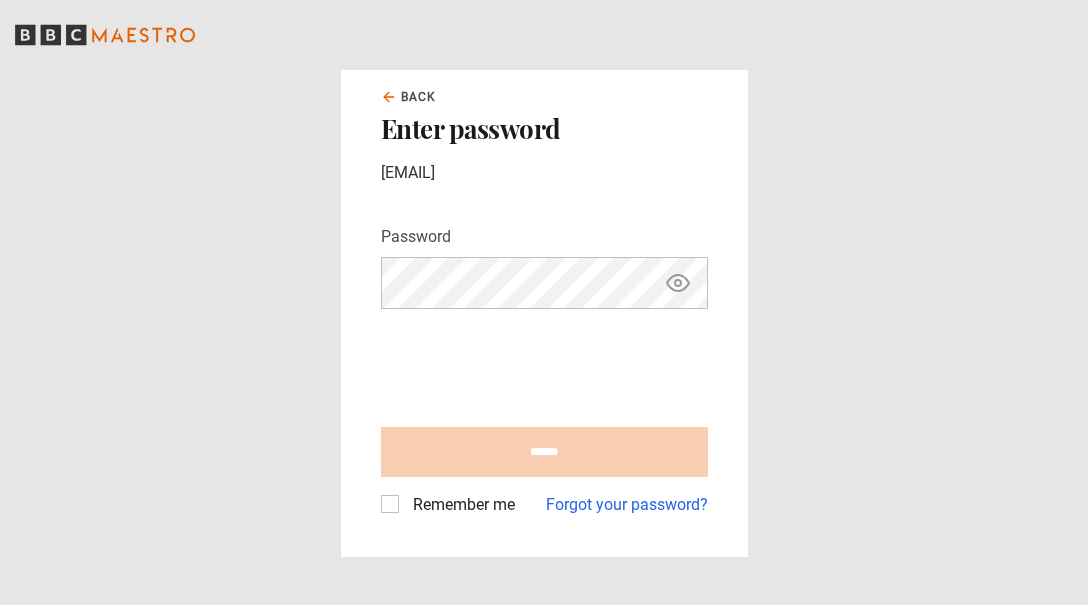 scroll, scrollTop: 0, scrollLeft: 0, axis: both 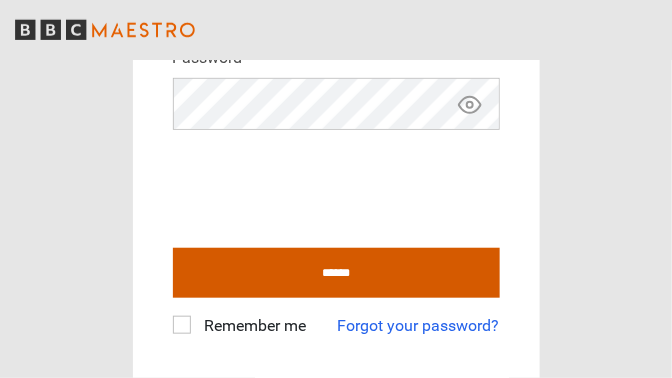 click on "******" at bounding box center [336, 273] 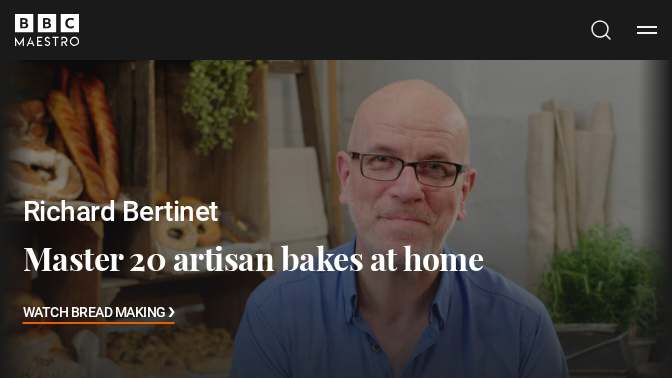 scroll, scrollTop: 0, scrollLeft: 0, axis: both 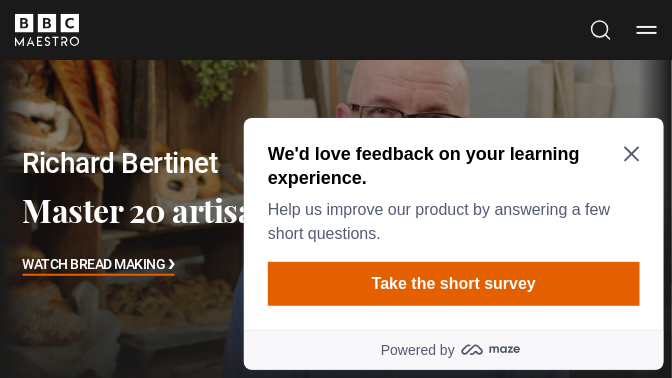 click 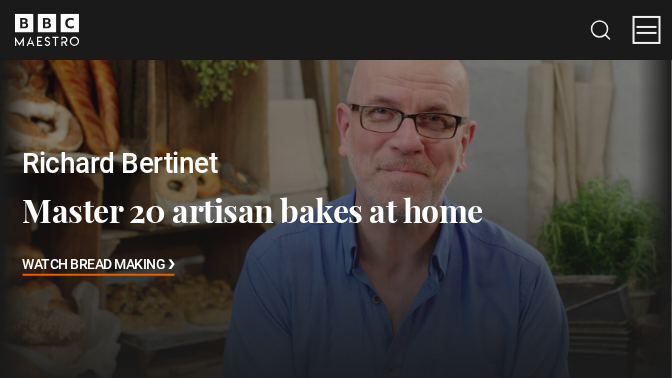 click on "Menu" at bounding box center [647, 30] 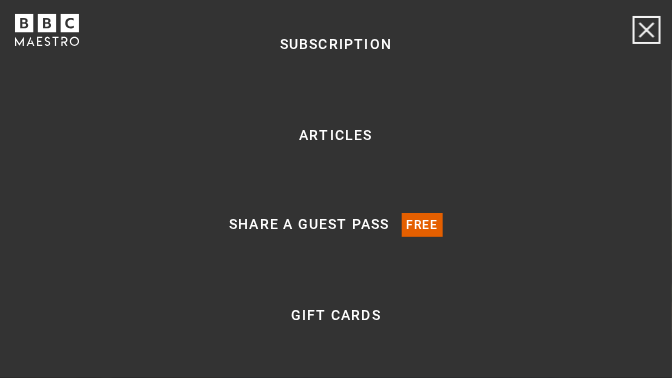 click on "Menu" at bounding box center (647, 30) 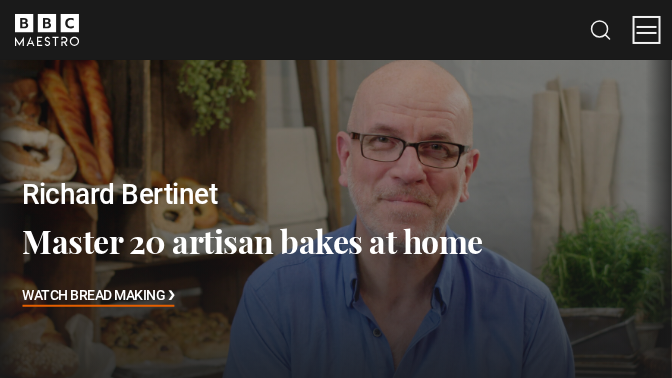 scroll, scrollTop: 0, scrollLeft: 0, axis: both 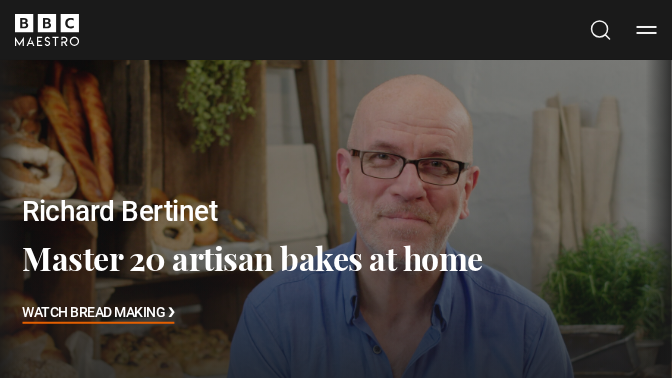 click on "Watch
Bread Making ❯" at bounding box center [99, 314] 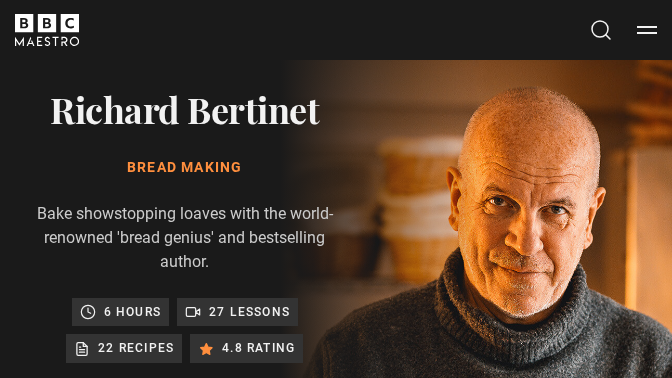 scroll, scrollTop: 621, scrollLeft: 0, axis: vertical 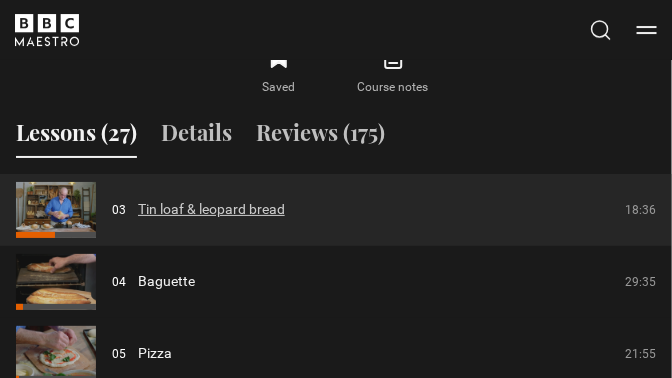 click on "Tin loaf & leopard bread" at bounding box center [211, 209] 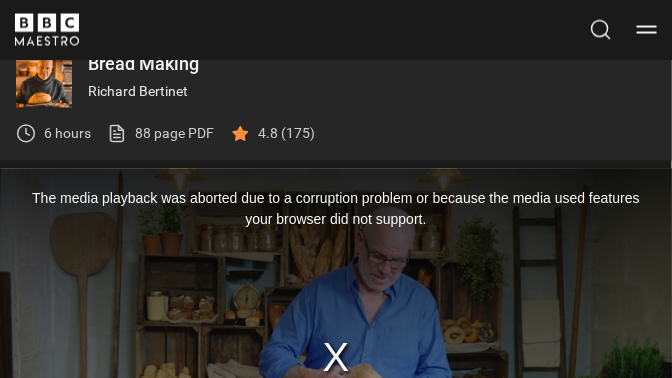 scroll, scrollTop: 595, scrollLeft: 0, axis: vertical 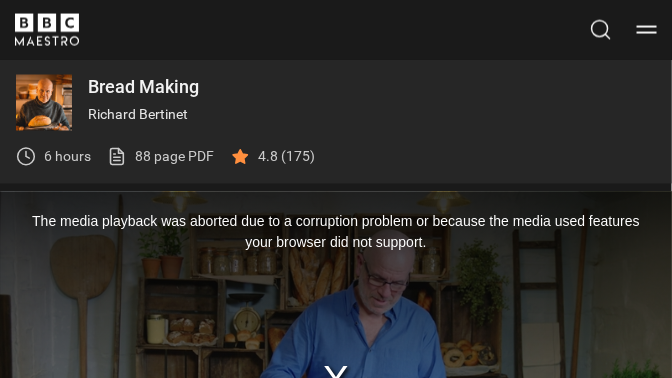 click on "Bread Making" at bounding box center [372, 88] 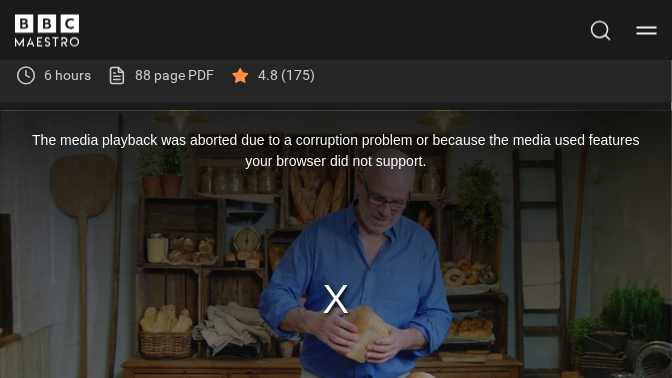 scroll, scrollTop: 678, scrollLeft: 0, axis: vertical 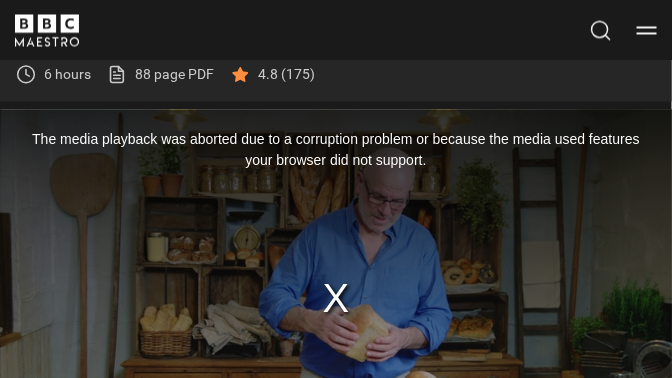 click on "The media playback was aborted due to a corruption problem or because the media used features your browser did not support." at bounding box center [336, 298] 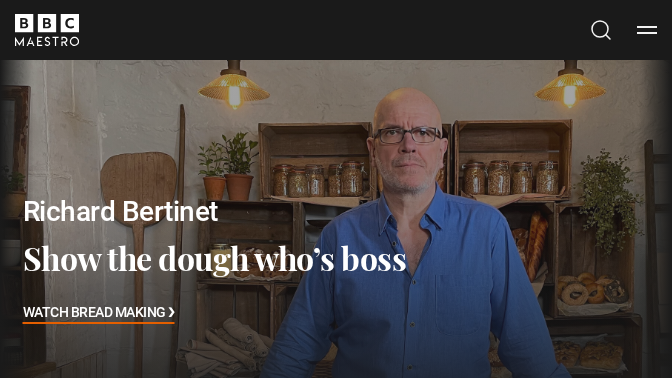 scroll, scrollTop: 0, scrollLeft: 0, axis: both 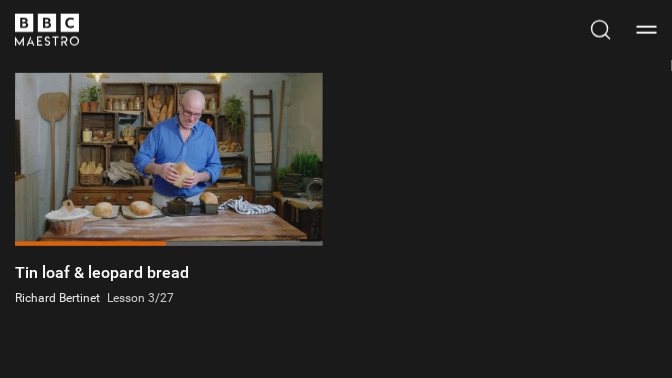 click at bounding box center [90, 244] 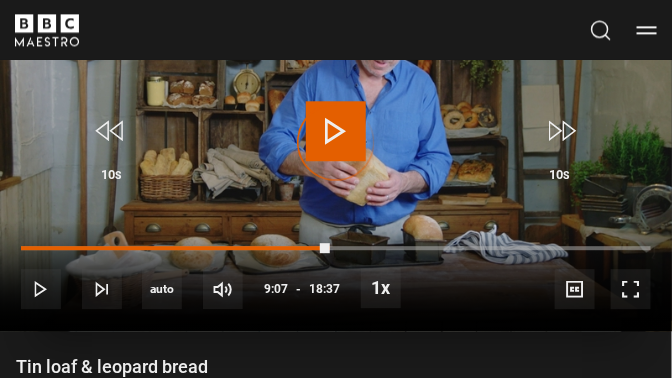 scroll, scrollTop: 833, scrollLeft: 0, axis: vertical 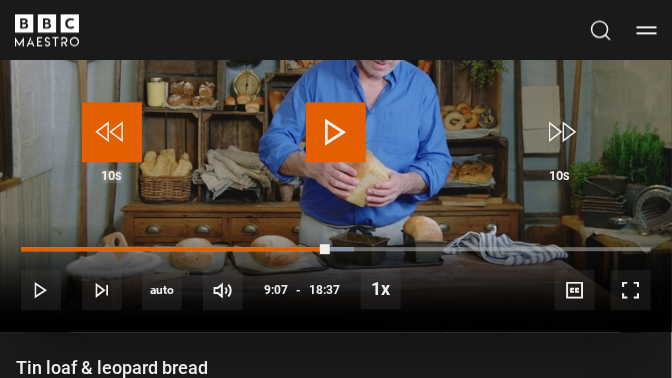 click at bounding box center [112, 132] 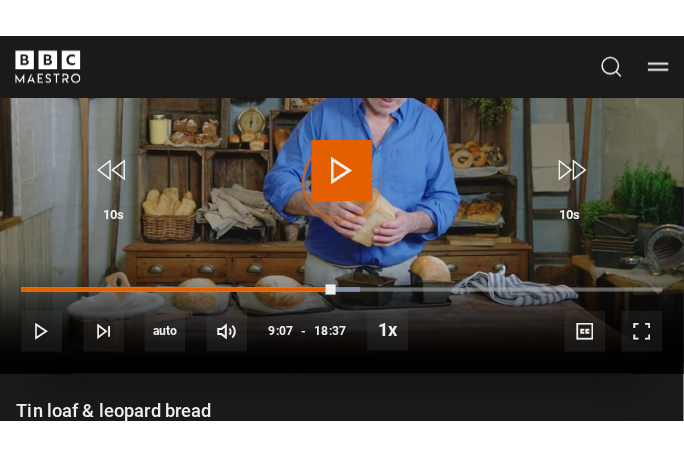 scroll, scrollTop: 786, scrollLeft: 0, axis: vertical 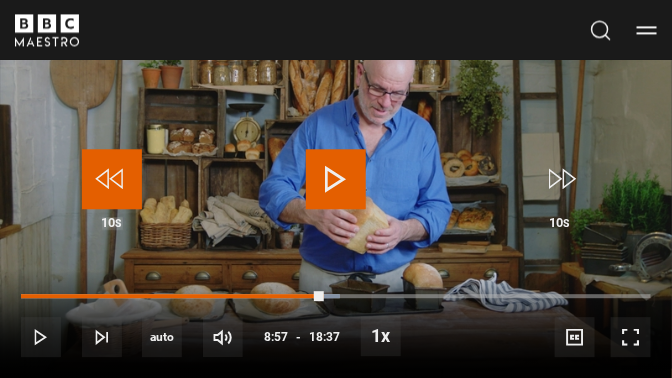 click at bounding box center [112, 179] 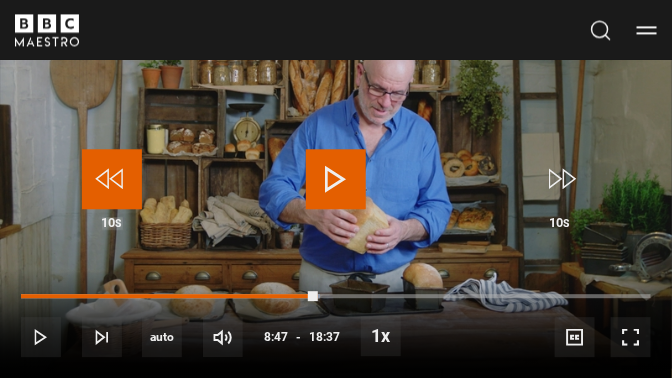 click at bounding box center [112, 179] 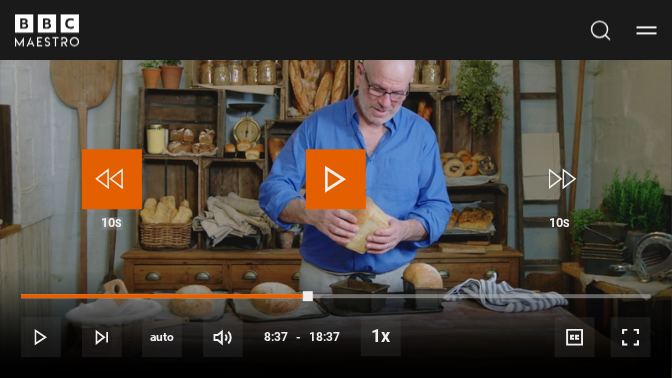 click at bounding box center (112, 179) 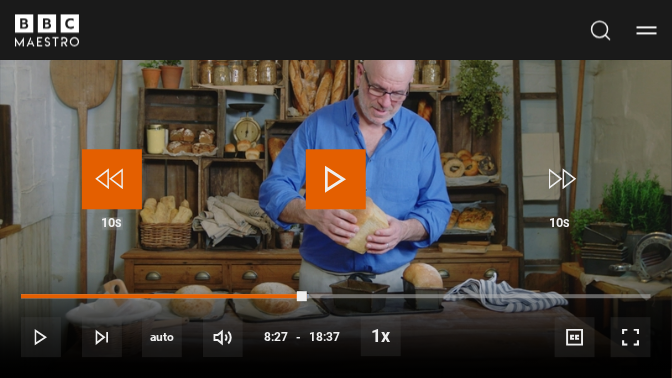 click at bounding box center [112, 179] 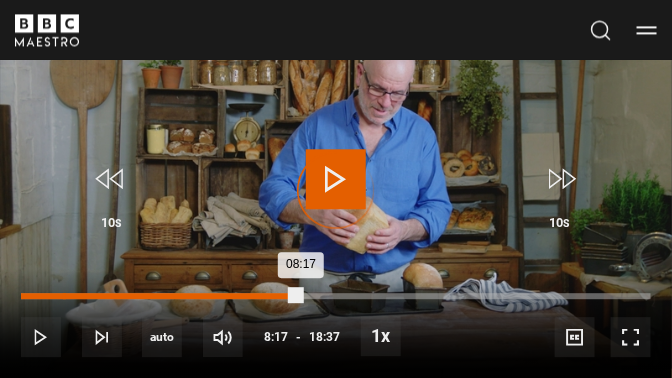 click on "01:14" at bounding box center [64, 296] 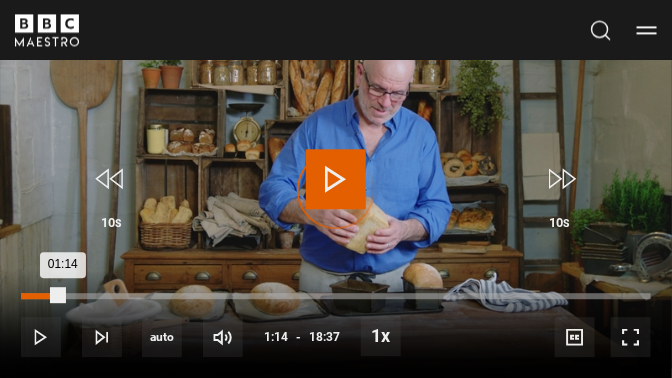 click on "01:14" at bounding box center (42, 296) 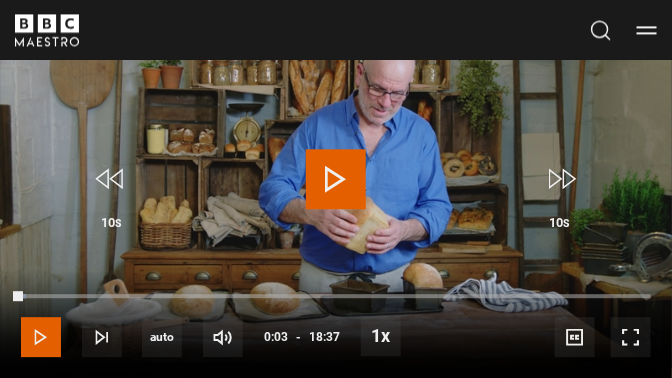 click at bounding box center (41, 337) 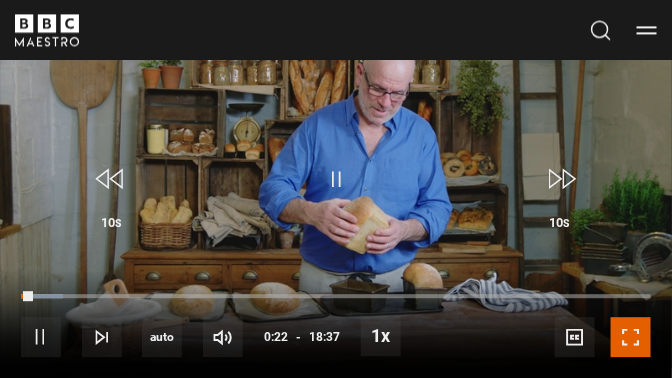 click at bounding box center [631, 337] 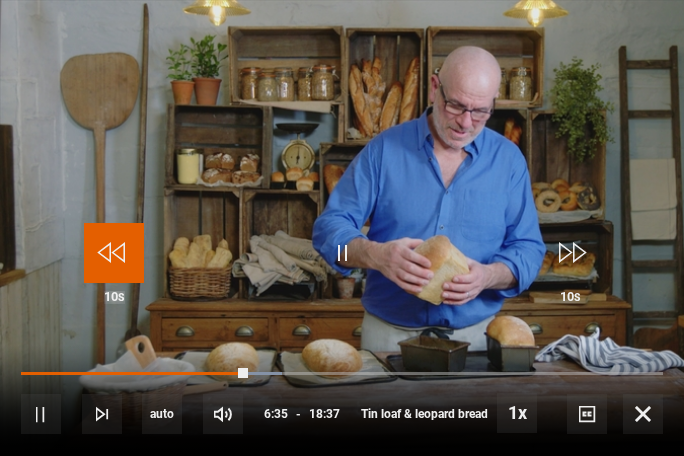 click at bounding box center [114, 253] 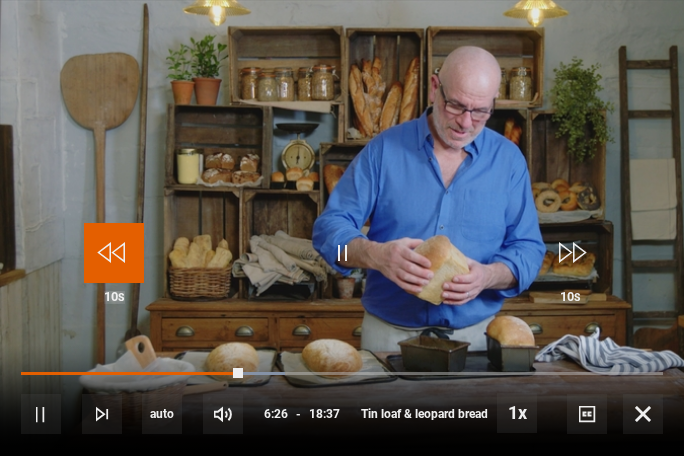 click at bounding box center (114, 253) 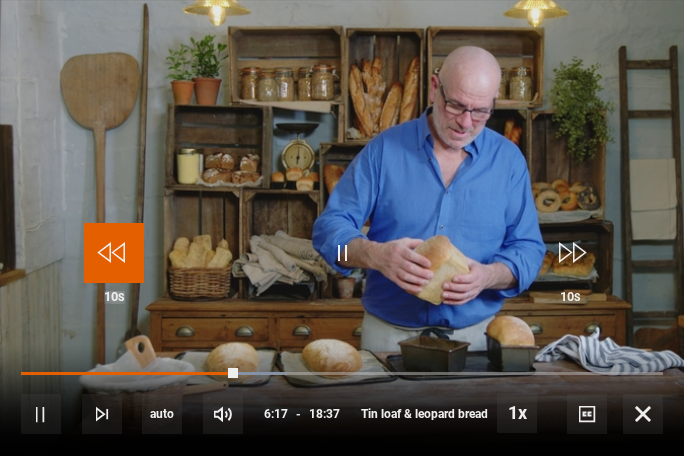 click at bounding box center (114, 253) 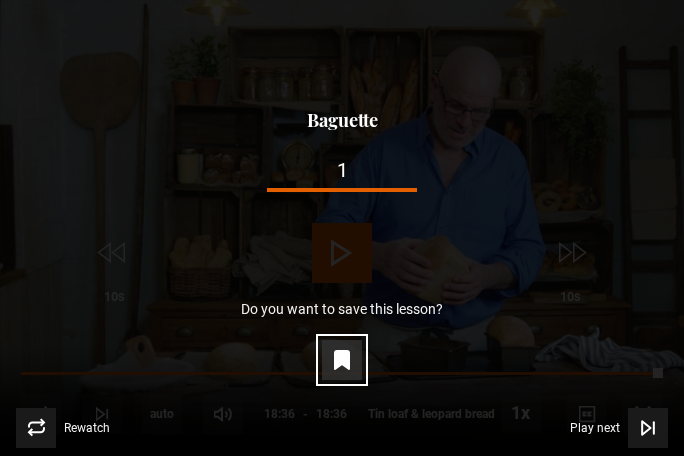 click 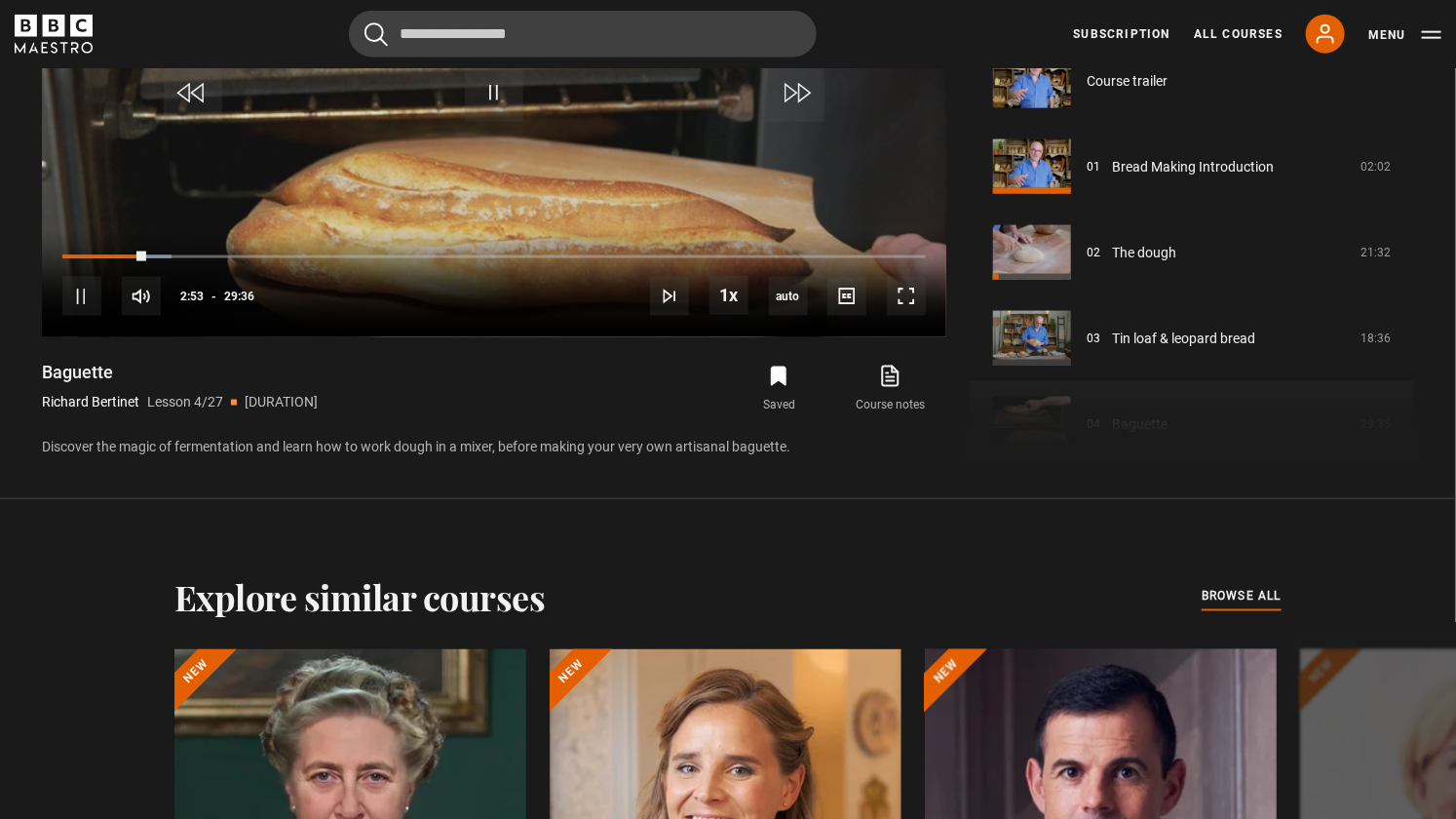 scroll, scrollTop: 1124, scrollLeft: 0, axis: vertical 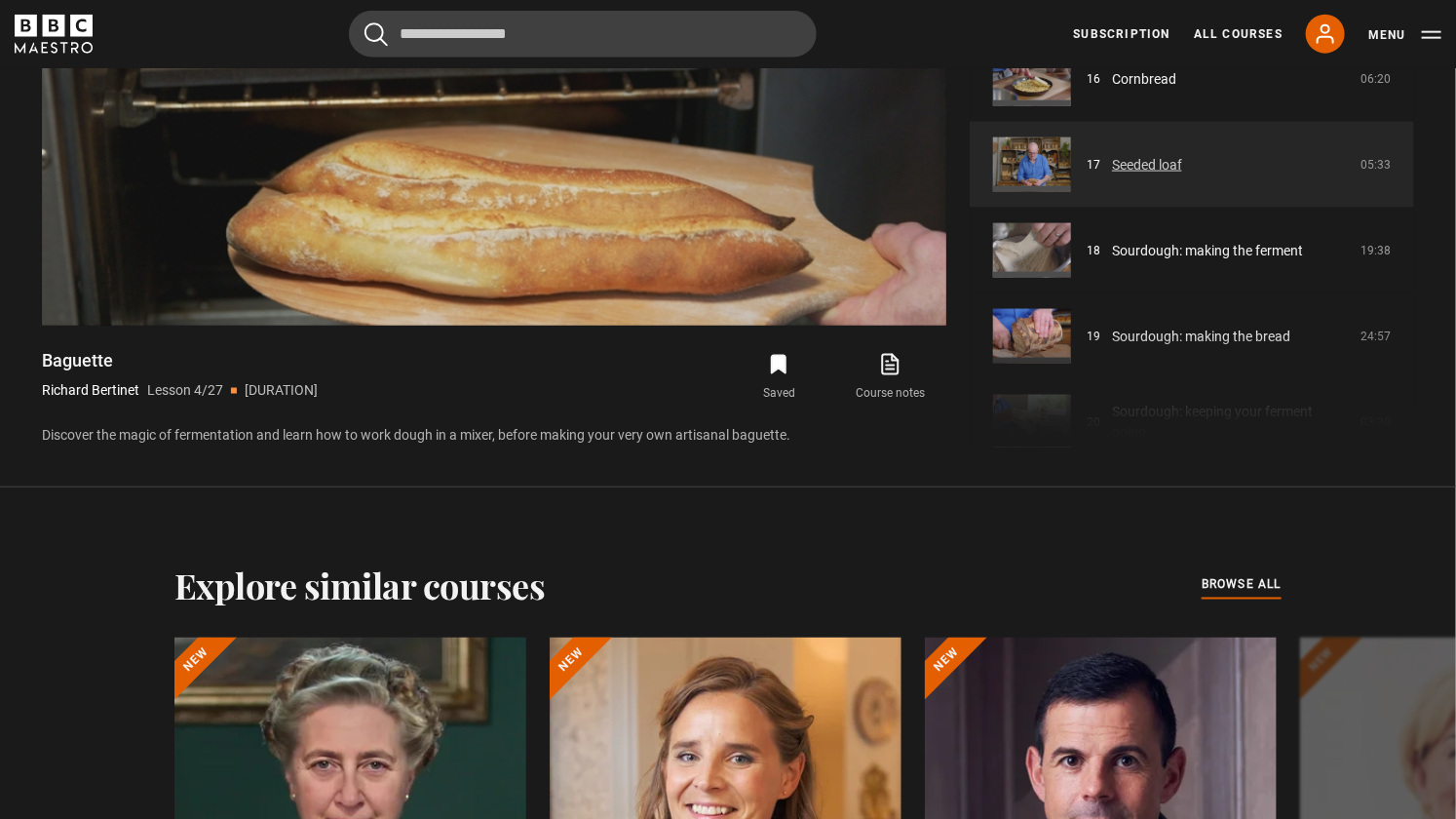 click on "Seeded loaf" at bounding box center [1147, 165] 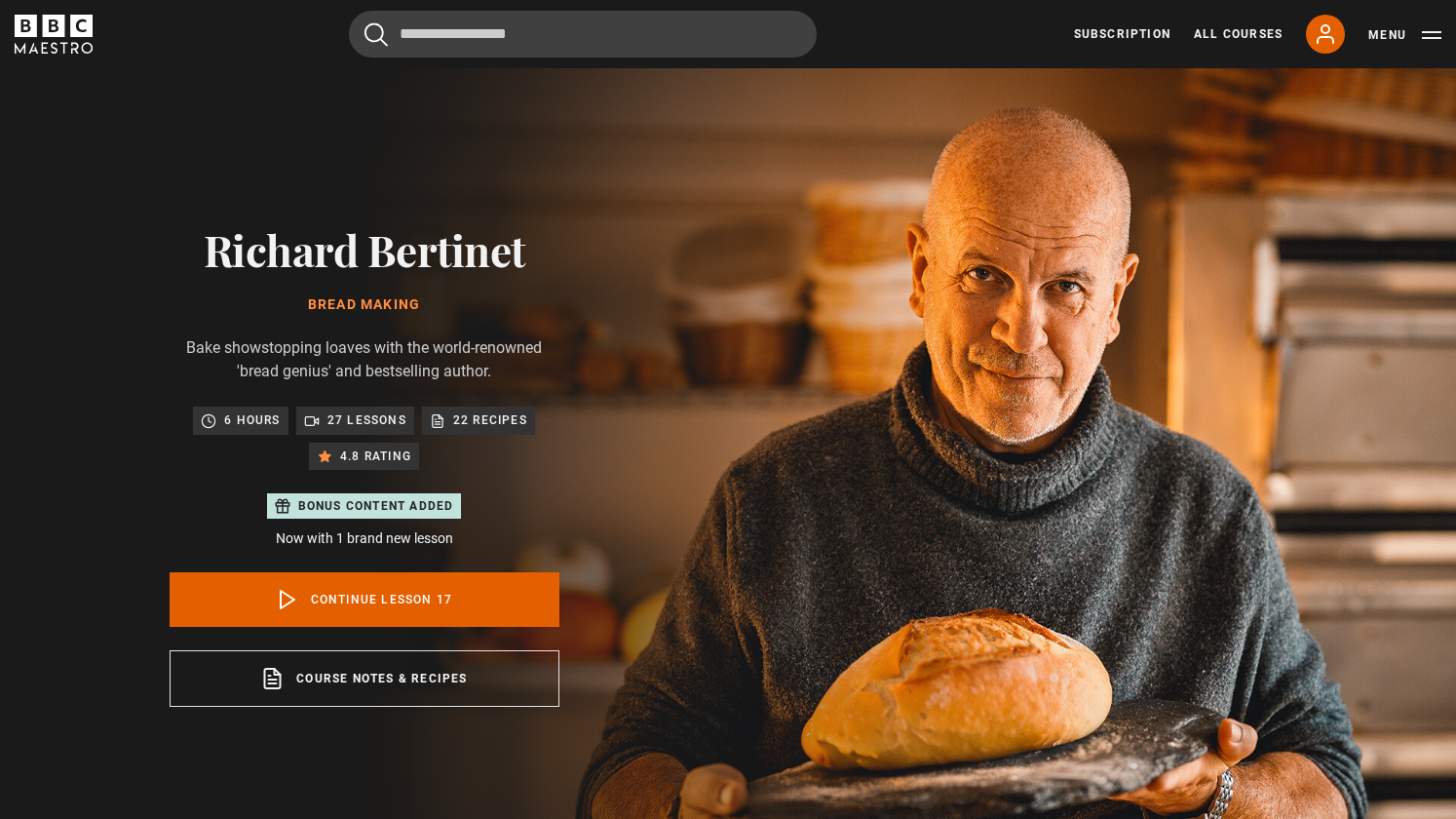scroll, scrollTop: 861, scrollLeft: 0, axis: vertical 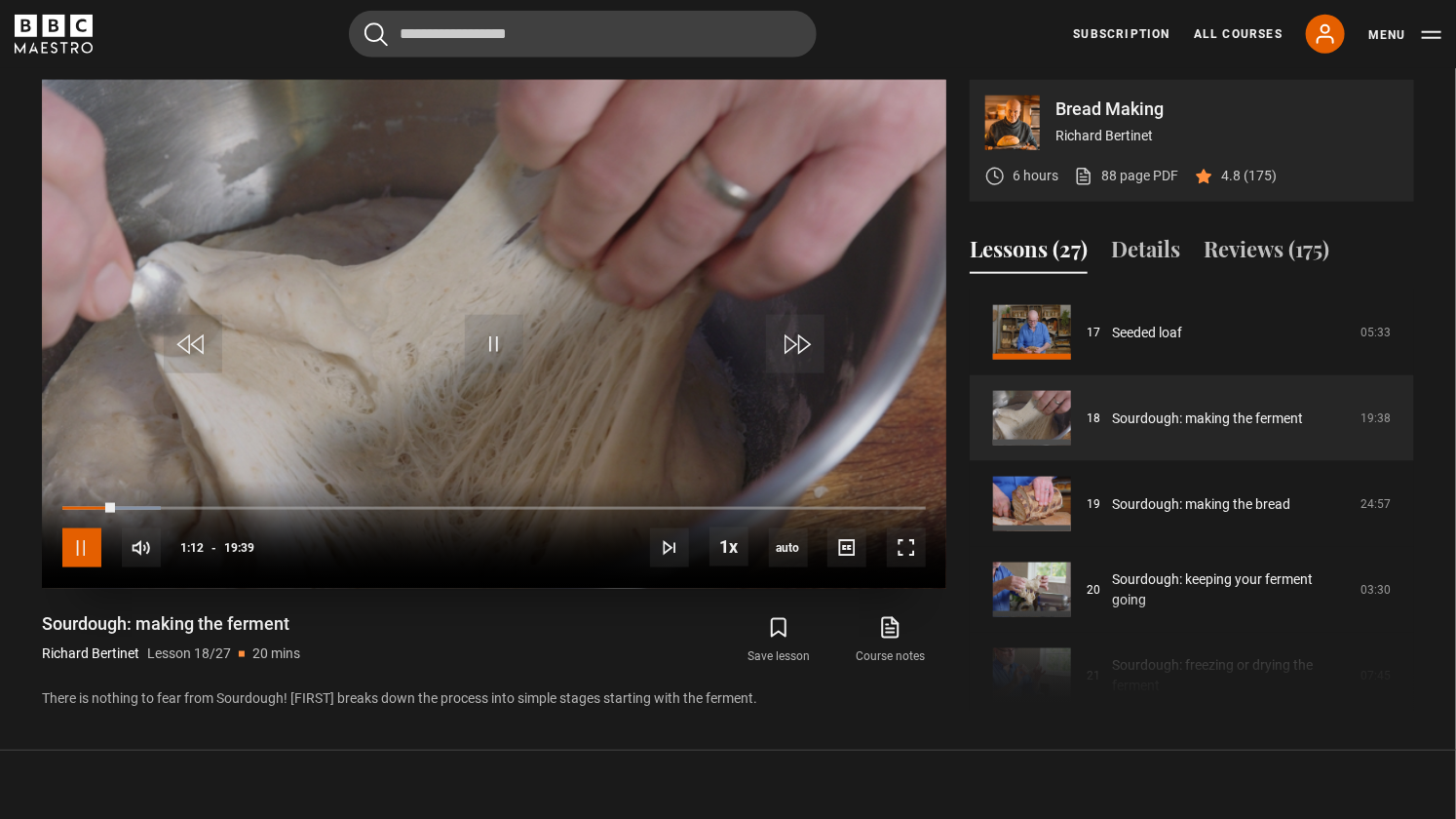 click at bounding box center (82, 548) 